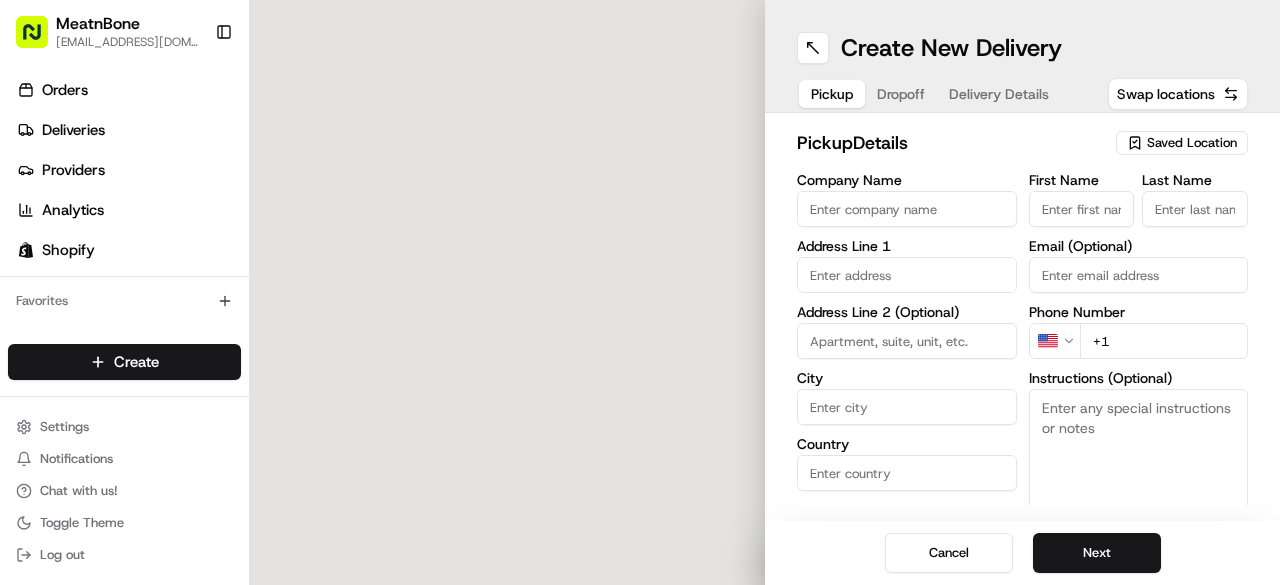 scroll, scrollTop: 0, scrollLeft: 0, axis: both 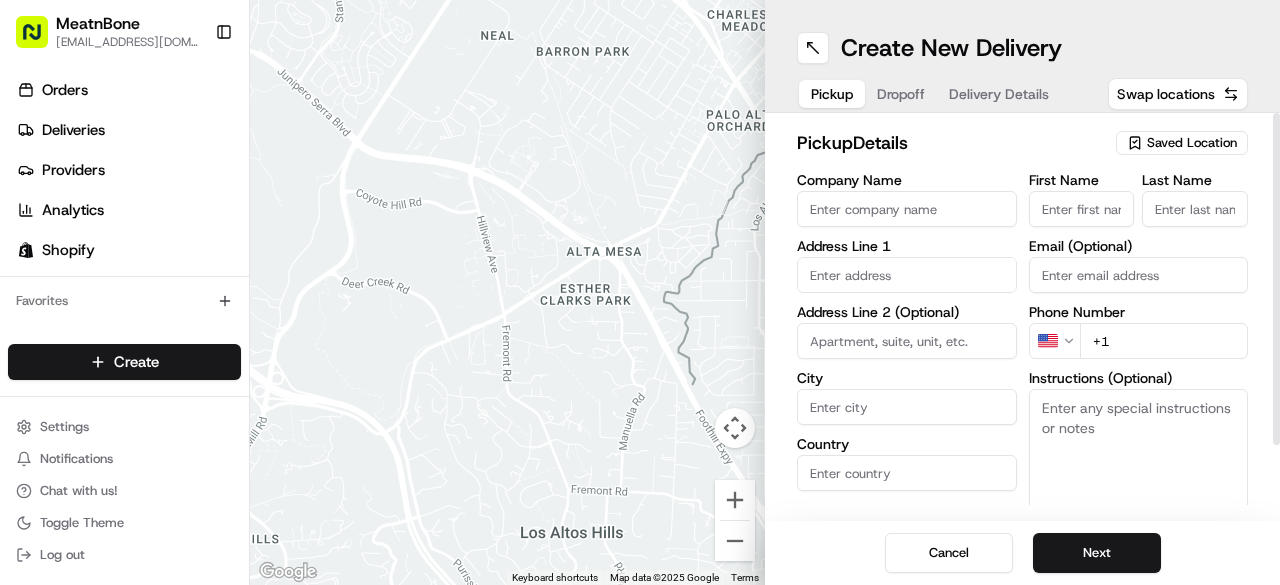 click on "First Name" at bounding box center [1082, 209] 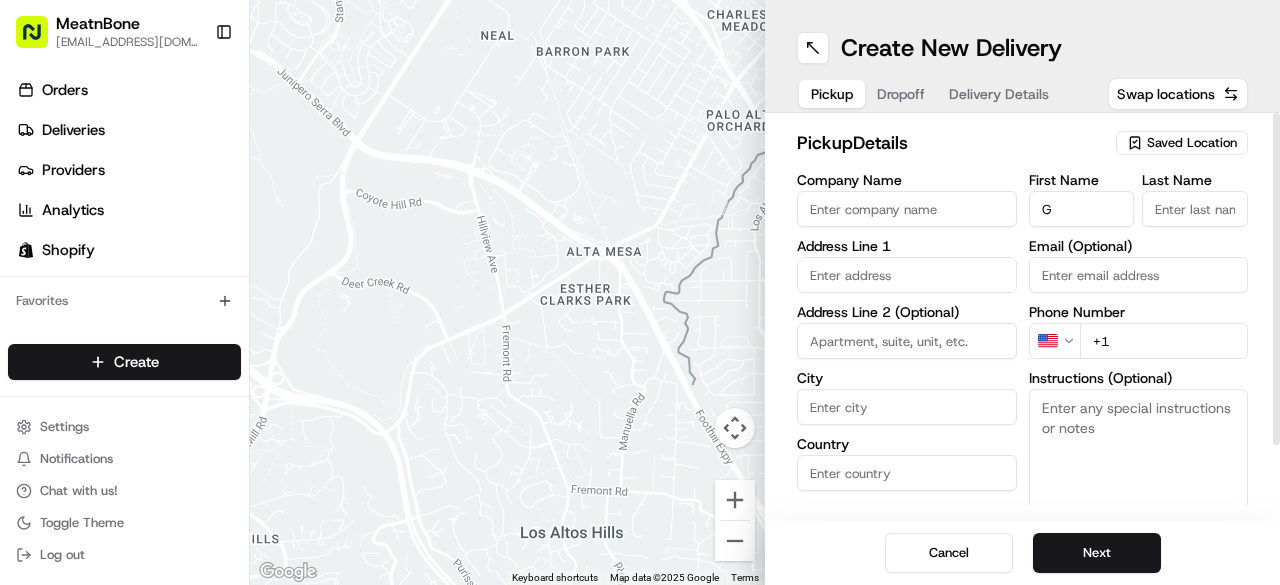 scroll, scrollTop: 0, scrollLeft: 0, axis: both 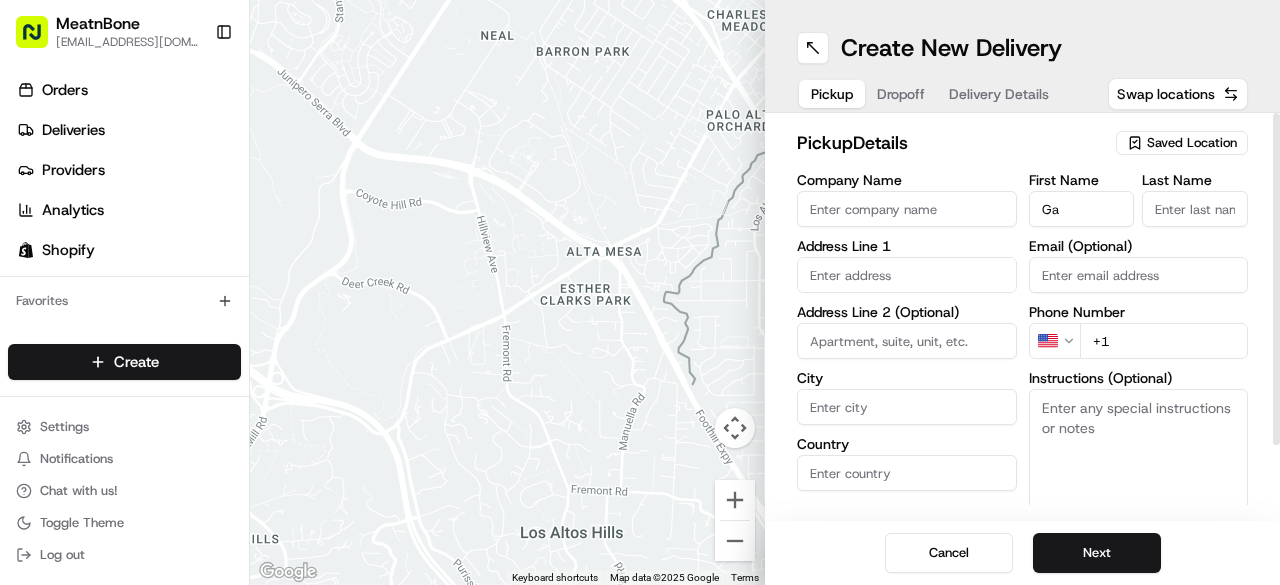 type on "G" 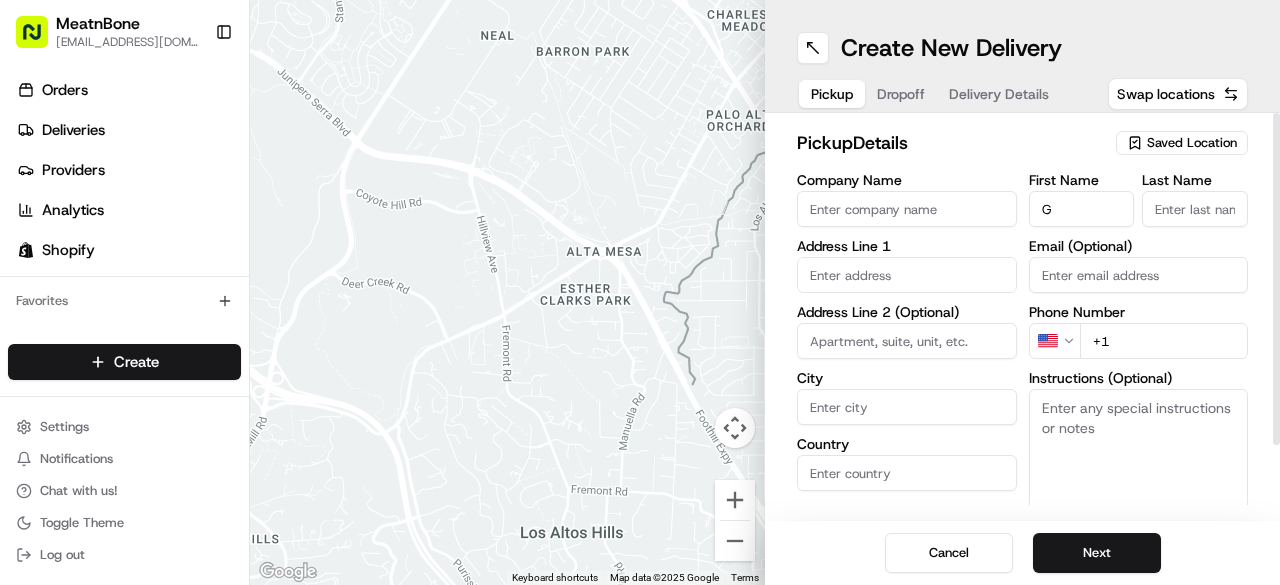 type 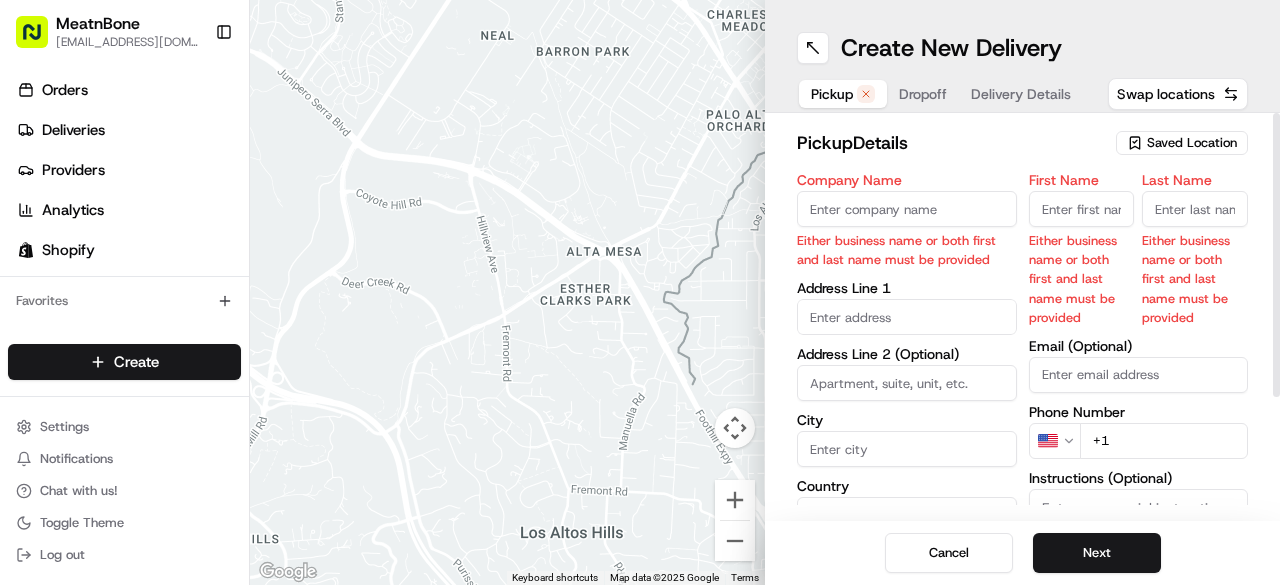 click on "Saved Location" at bounding box center (1192, 143) 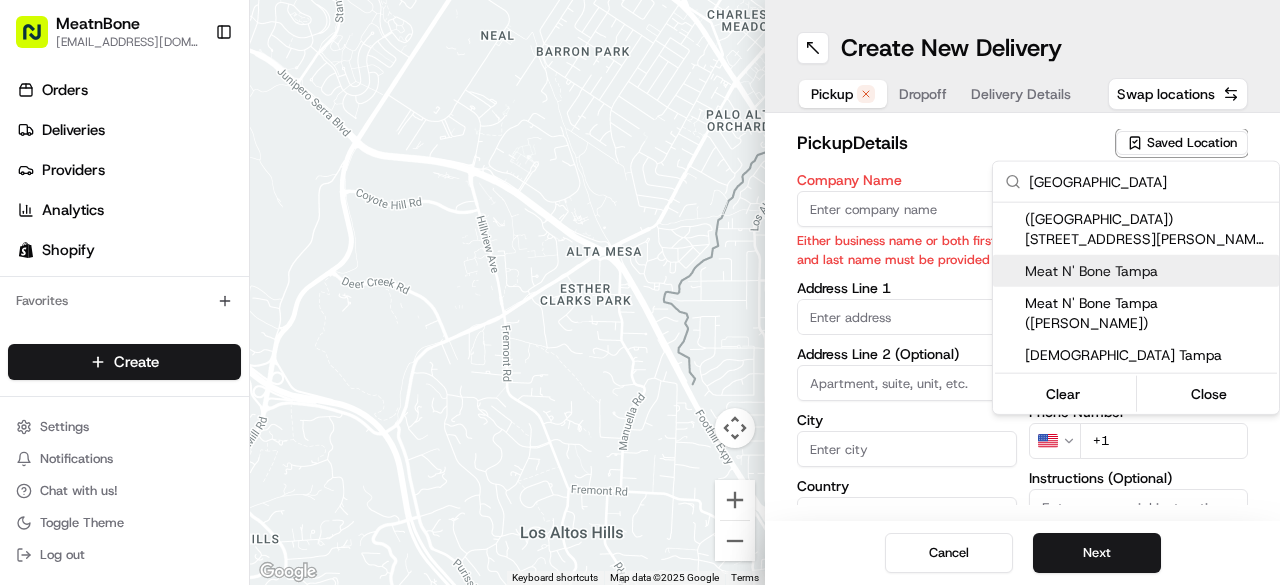 type on "[GEOGRAPHIC_DATA]" 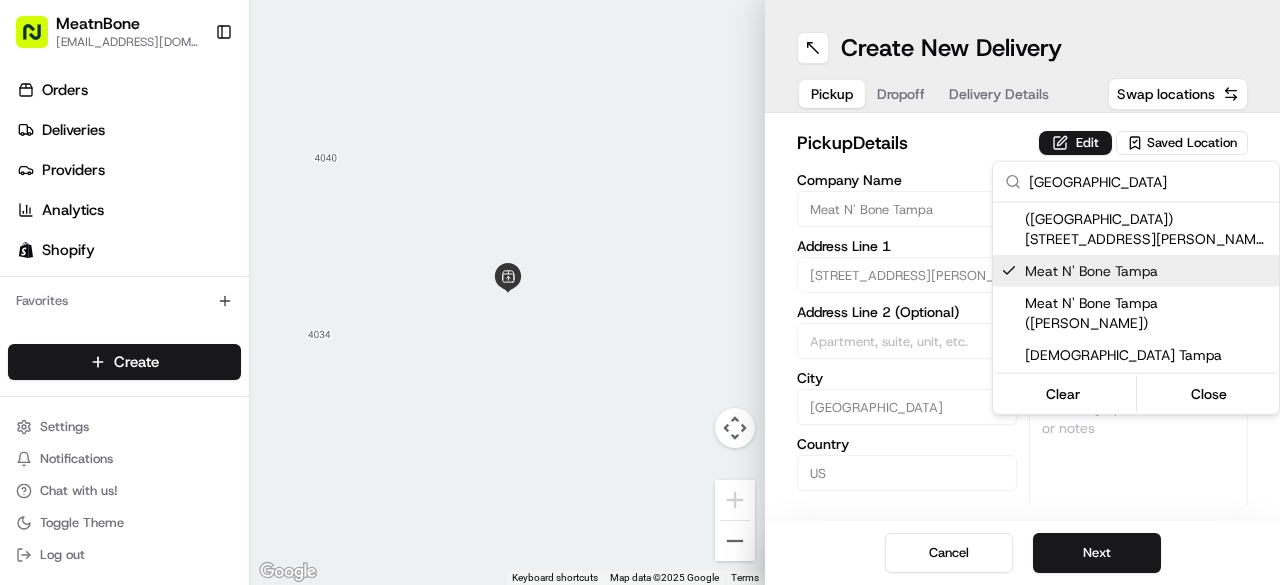 click on "MeatnBone [EMAIL_ADDRESS][DOMAIN_NAME] Toggle Sidebar Orders Deliveries Providers Analytics Shopify Favorites Main Menu Members & Organization Organization Users Roles Preferences Customization Tracking Orchestration Automations Dispatch Strategy Locations Pickup Locations Dropoff Locations Billing Billing Refund Requests Integrations Notification Triggers Webhooks API Keys Request Logs Create Settings Notifications Chat with us! Toggle Theme Log out To navigate the map with touch gestures double-tap and hold your finger on the map, then drag the map. ← Move left → Move right ↑ Move up ↓ Move down + Zoom in - Zoom out Home Jump left by 75% End Jump right by 75% Page Up Jump up by 75% Page Down Jump down by 75% Keyboard shortcuts Map Data Map data ©2025 Google Map data ©2025 Google 2 m  Click to toggle between metric and imperial units Terms Report a map error Create New Delivery Pickup Dropoff Delivery Details Swap locations pickup  Details  Edit Saved Location Company Name Address Line 1" at bounding box center (640, 292) 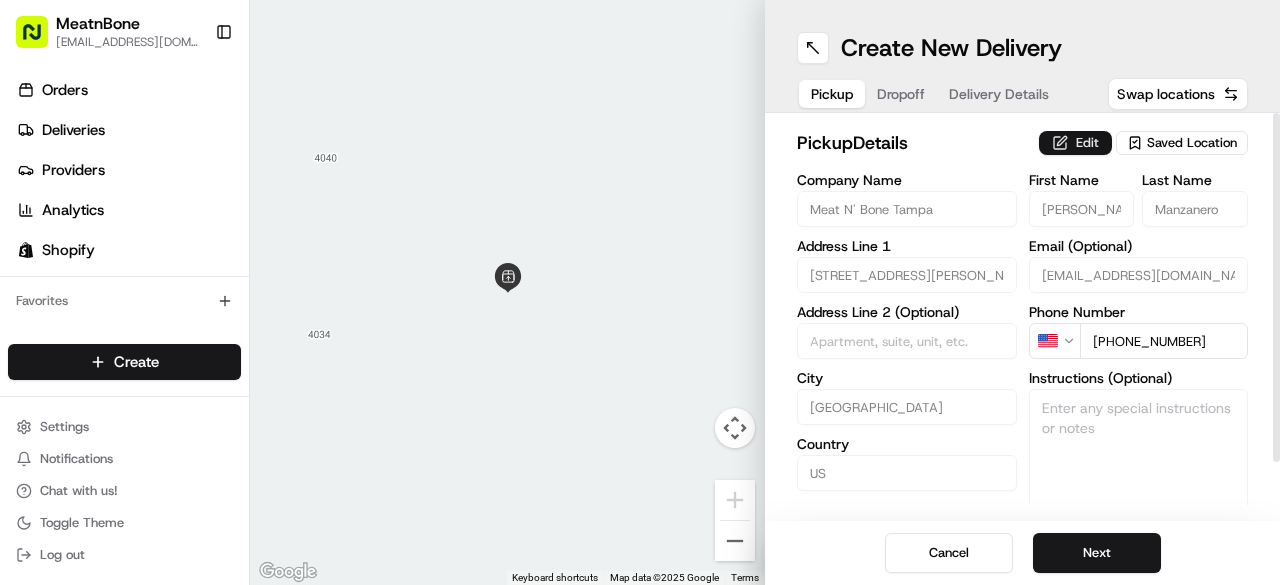 click on "Edit" at bounding box center (1075, 143) 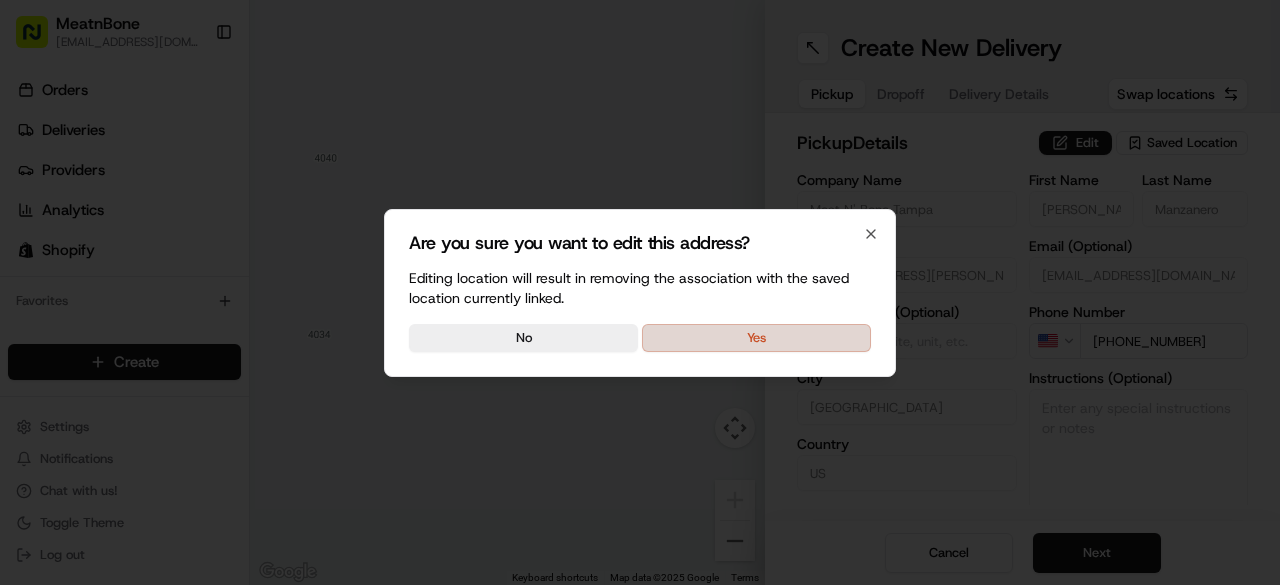 click on "Yes" at bounding box center [756, 338] 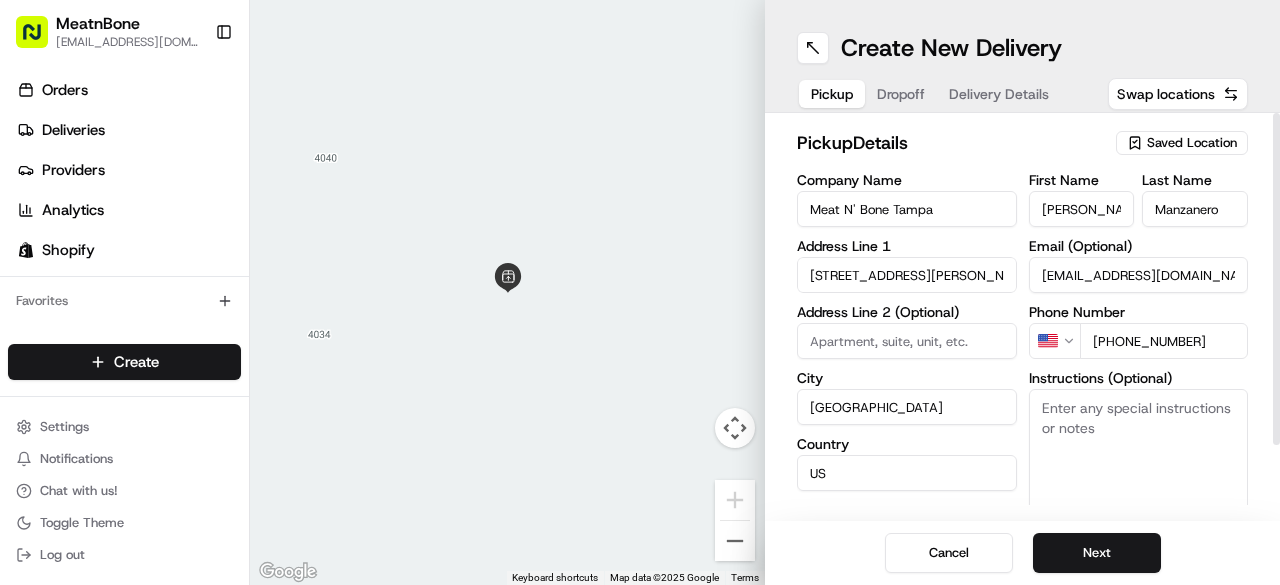 click on "[PERSON_NAME]" at bounding box center (1082, 209) 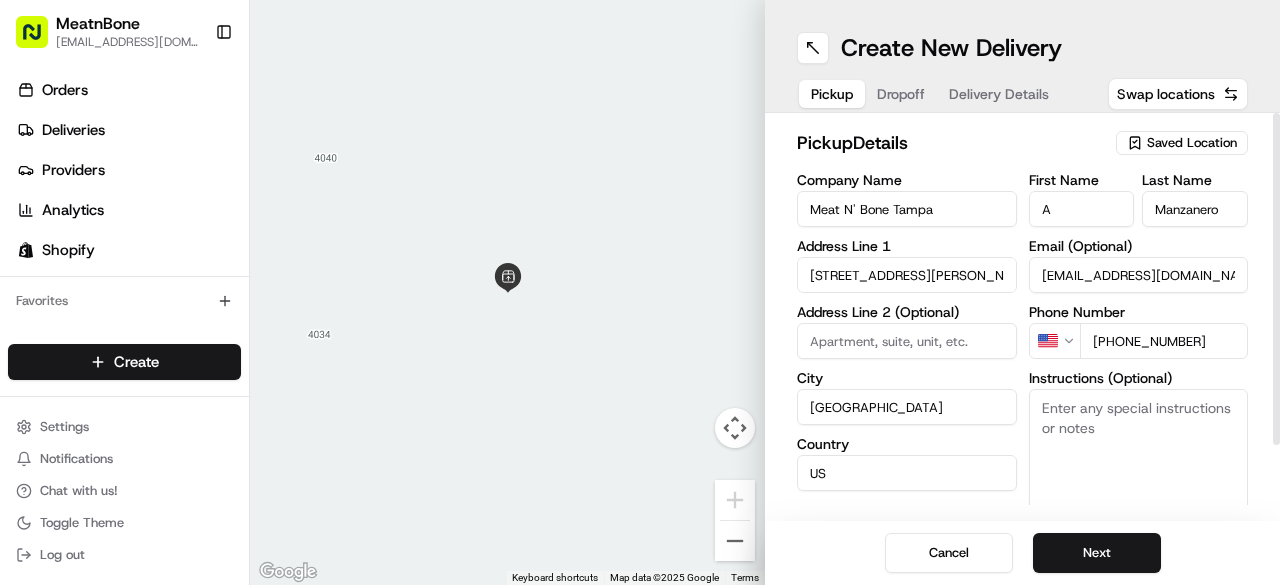 type on "[PERSON_NAME]" 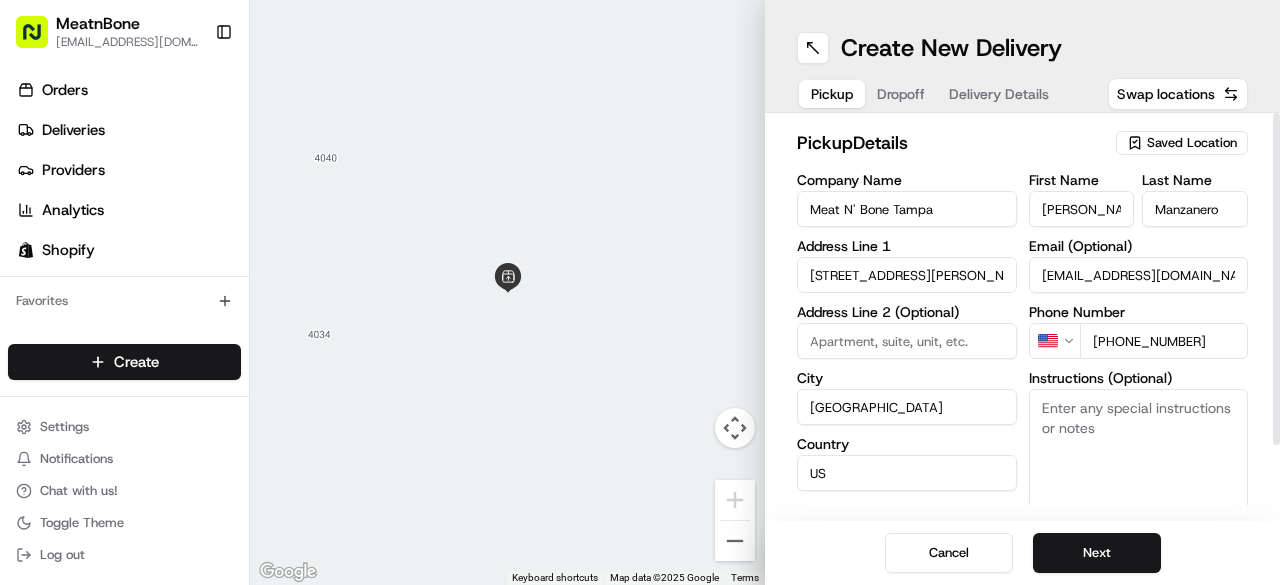 click on "Manzanero" at bounding box center (1195, 209) 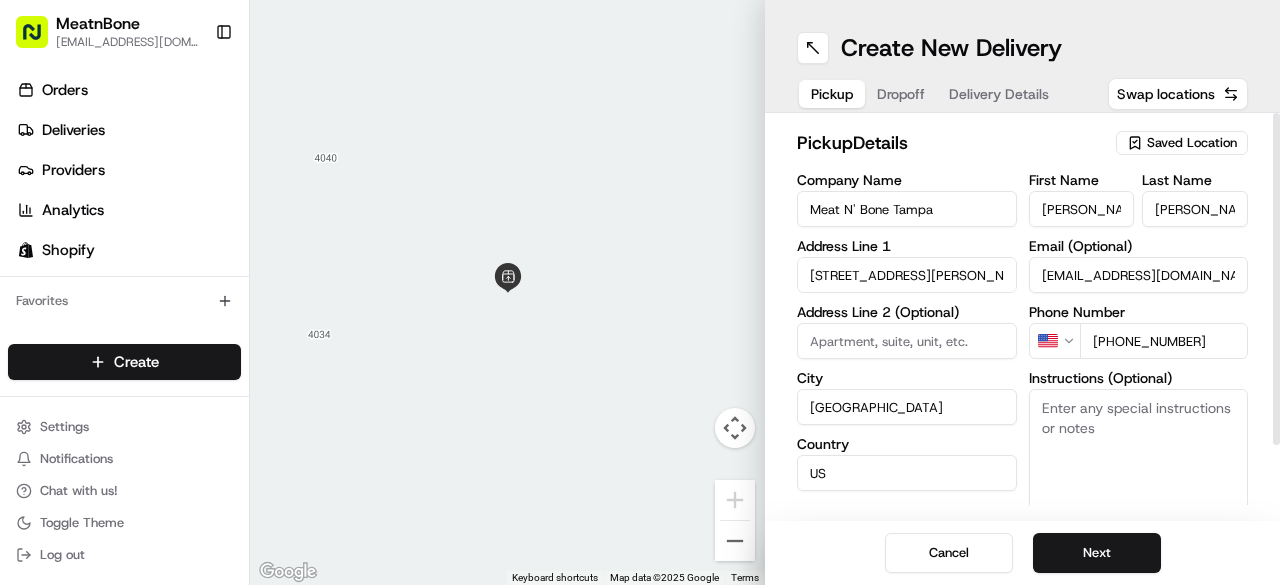 type on "[PERSON_NAME]" 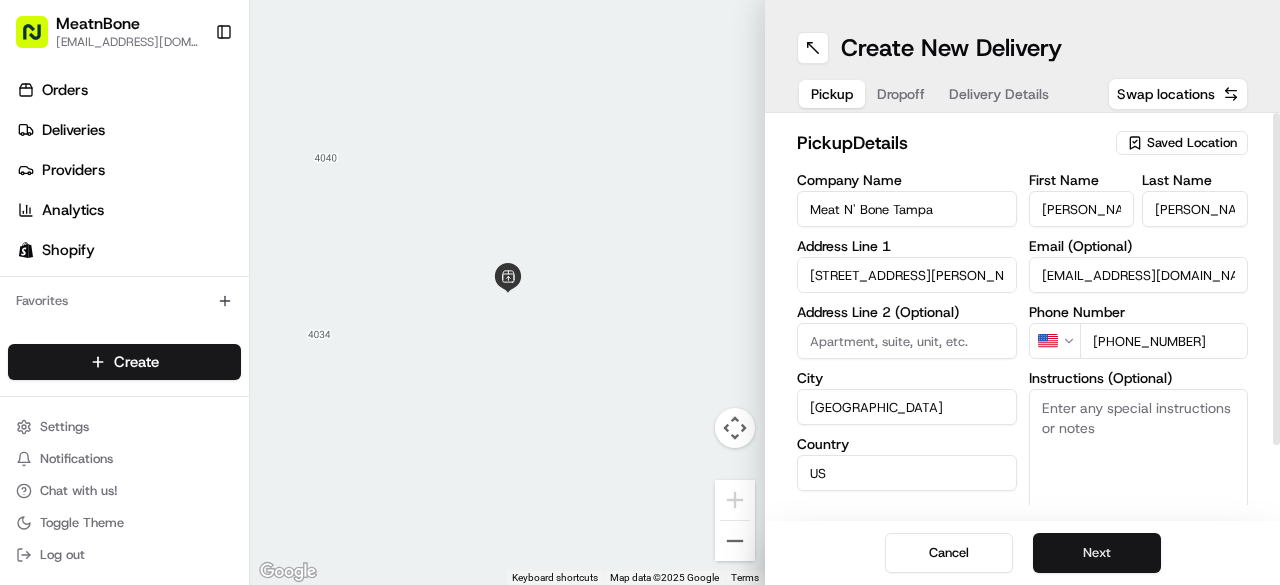 click on "Next" at bounding box center [1097, 553] 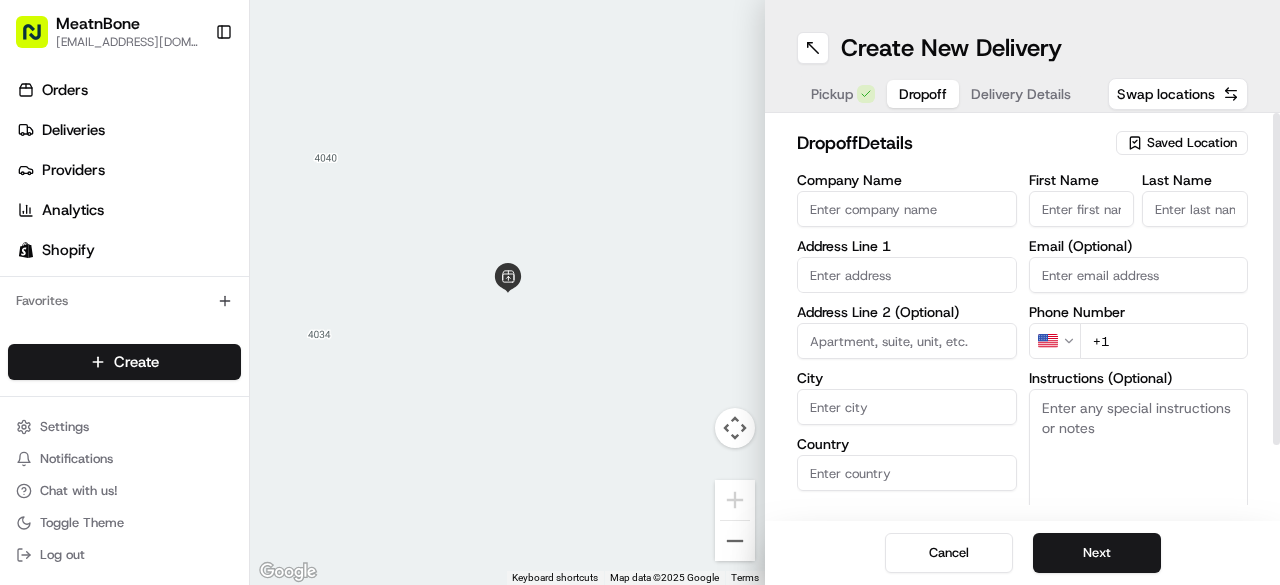 click on "First Name" at bounding box center [1082, 209] 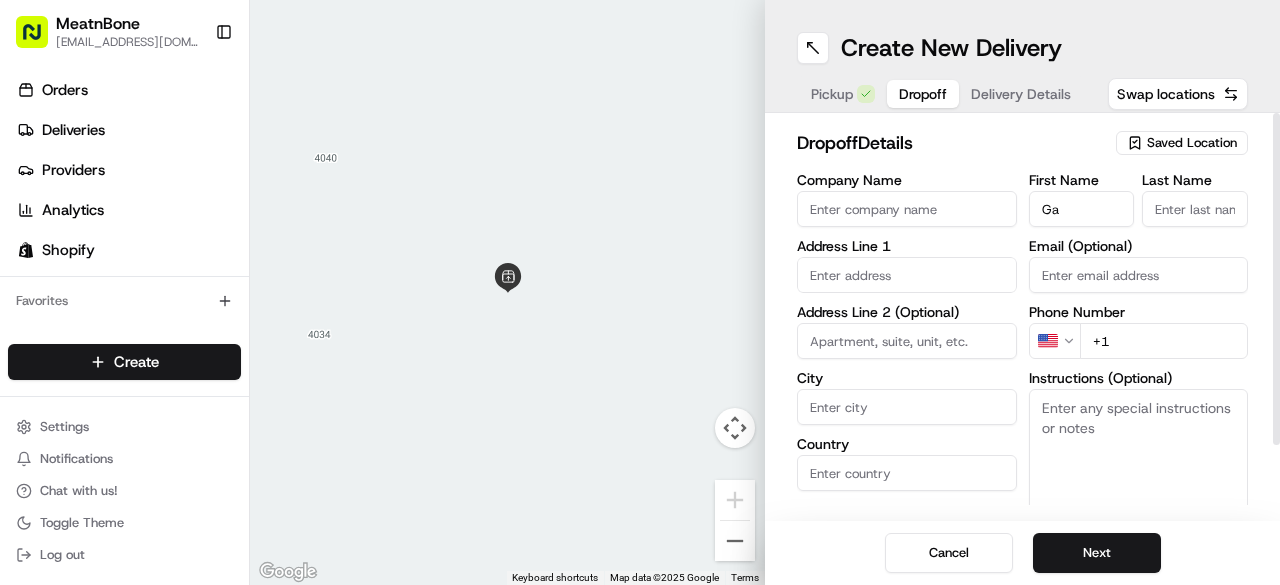 type on "[PERSON_NAME]" 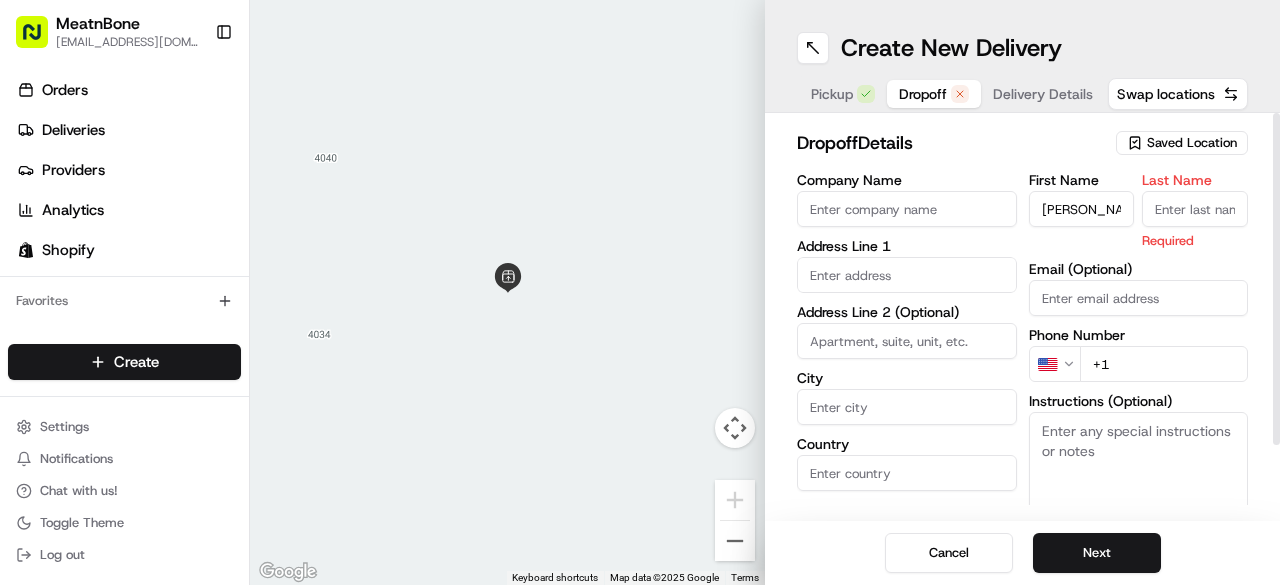 click on "Last Name" at bounding box center (1195, 209) 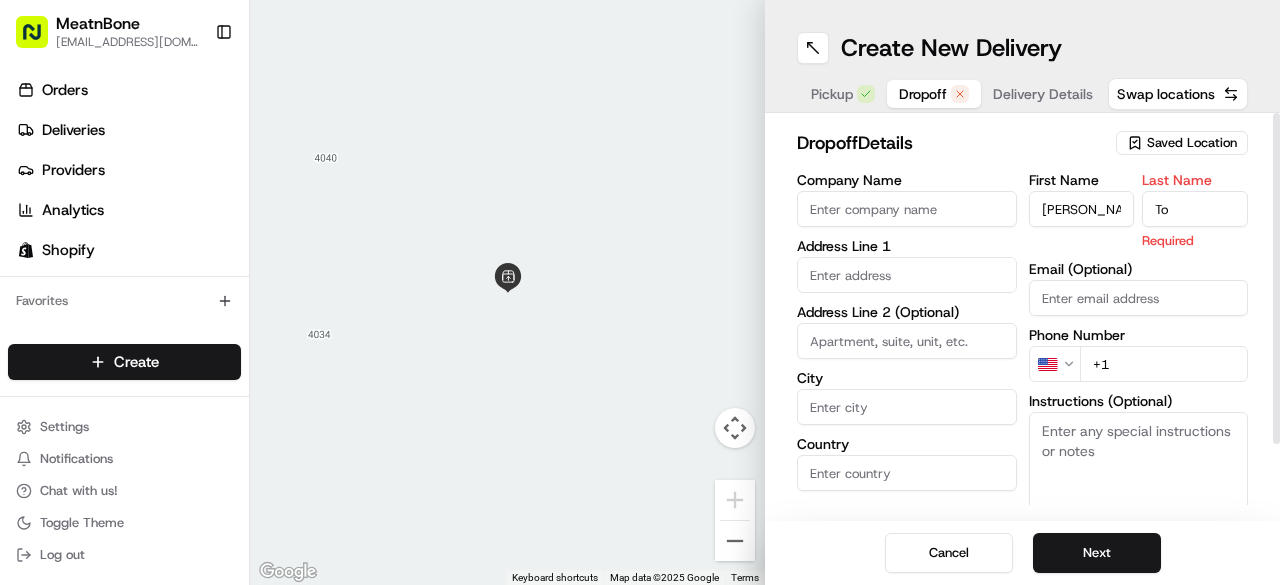 type on "[PERSON_NAME]" 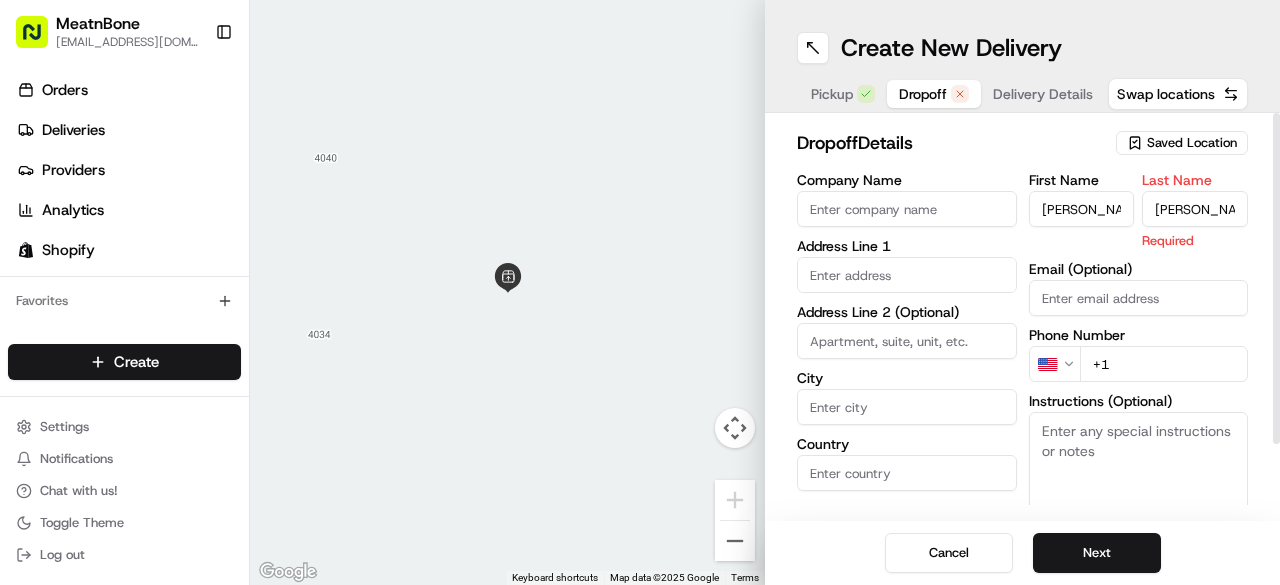click on "Company Name" at bounding box center [907, 209] 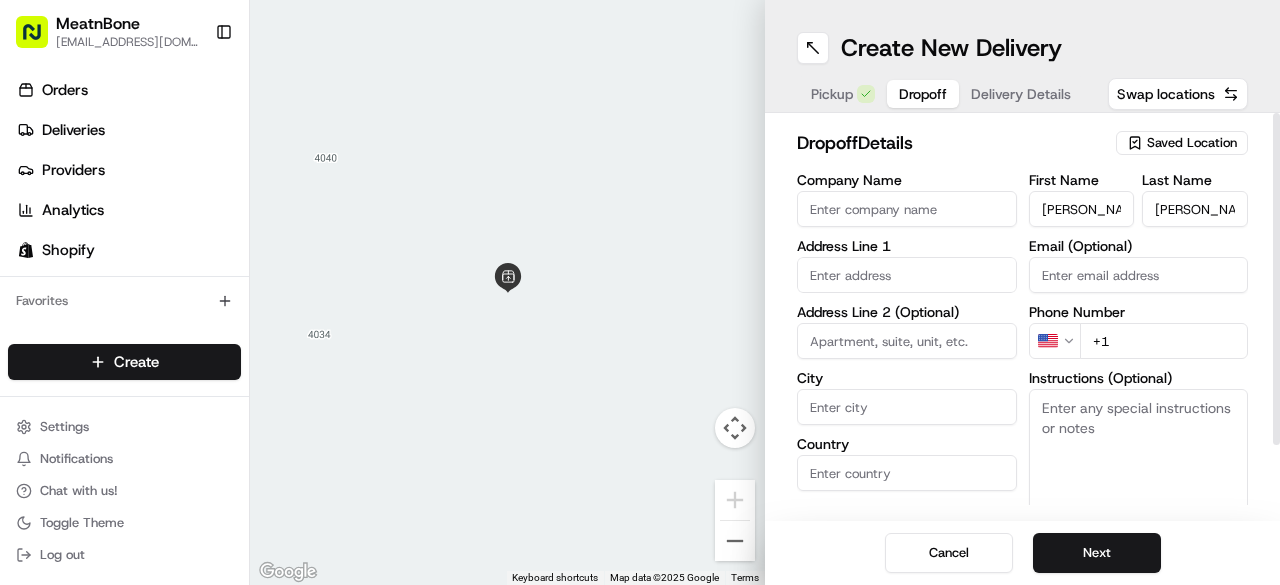 click at bounding box center [907, 275] 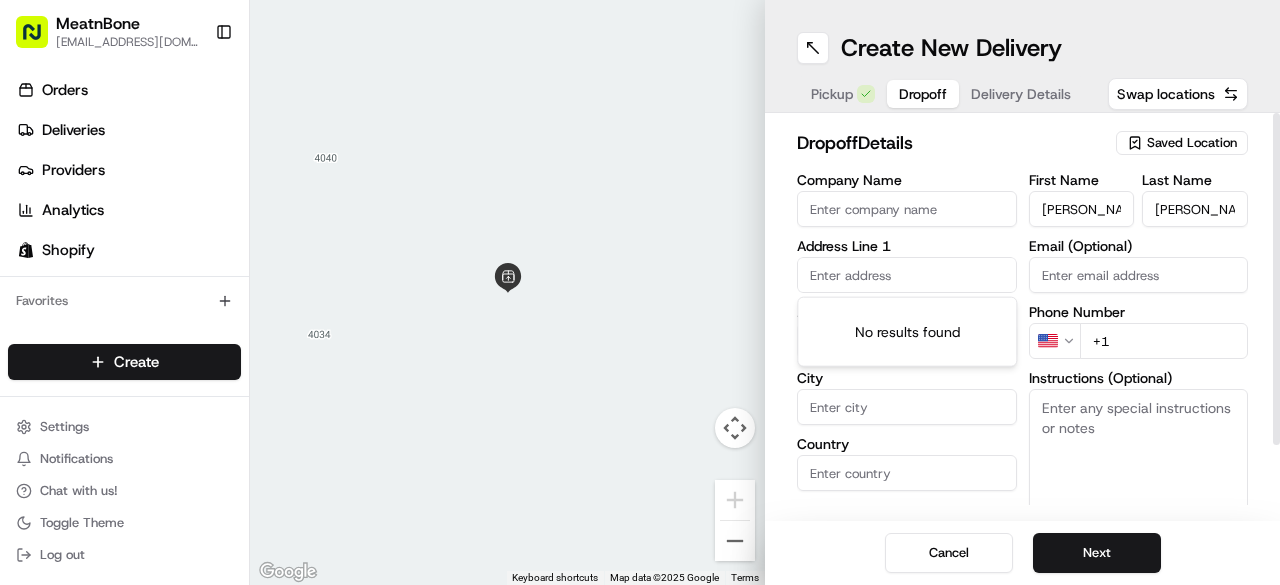 click on "Email (Optional)" at bounding box center [1139, 275] 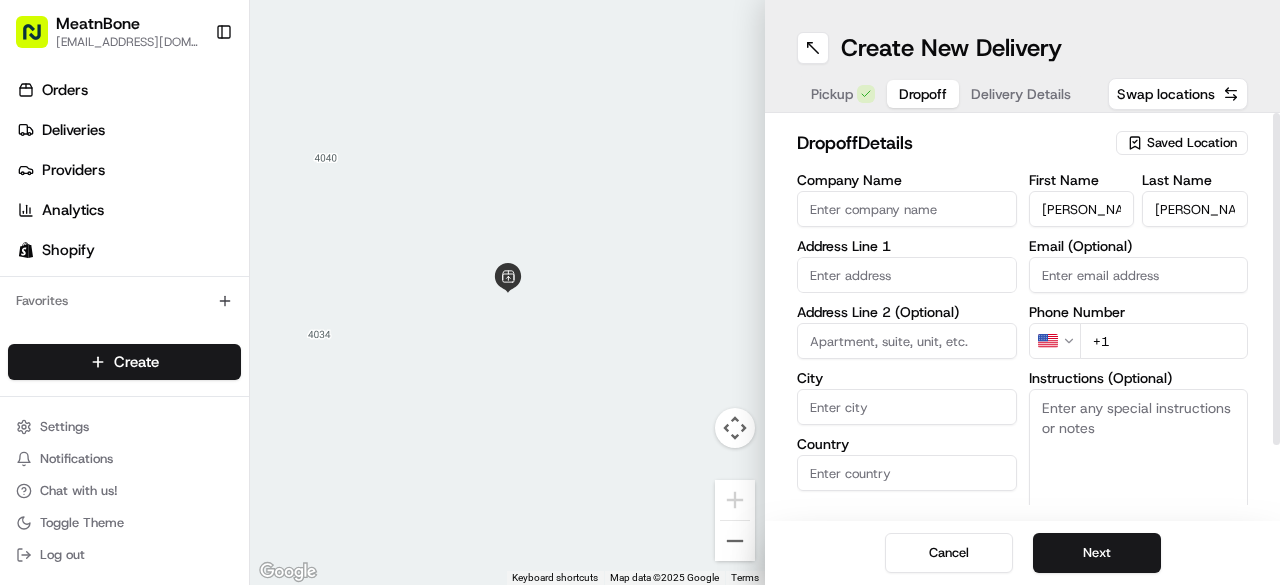 paste on "[EMAIL_ADDRESS][DOMAIN_NAME]" 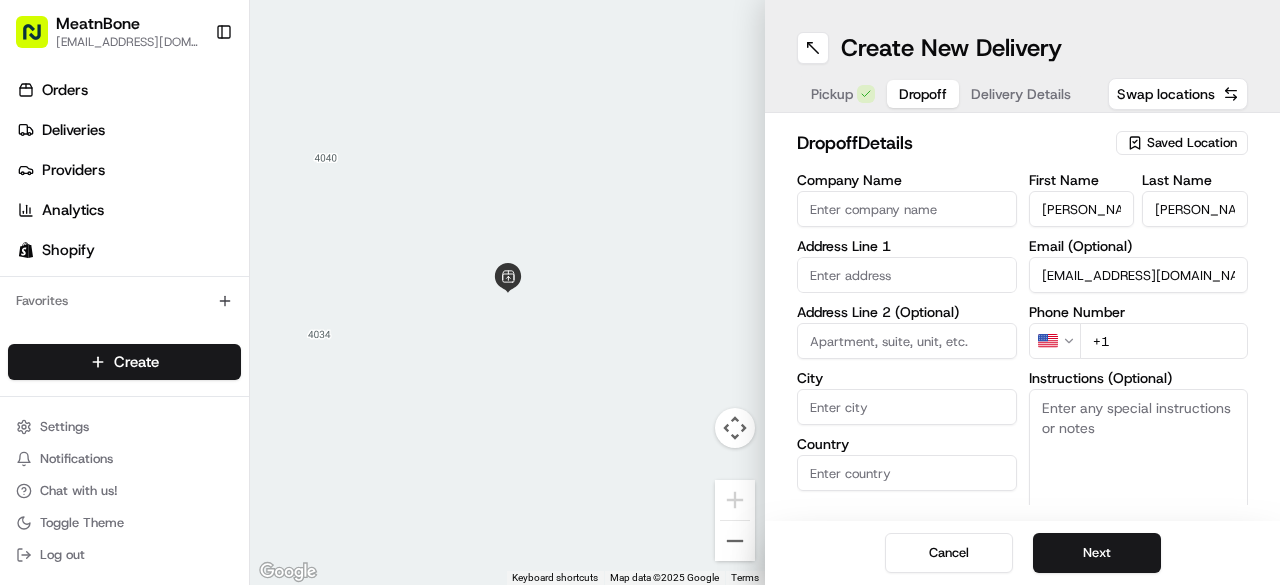 type on "[EMAIL_ADDRESS][DOMAIN_NAME]" 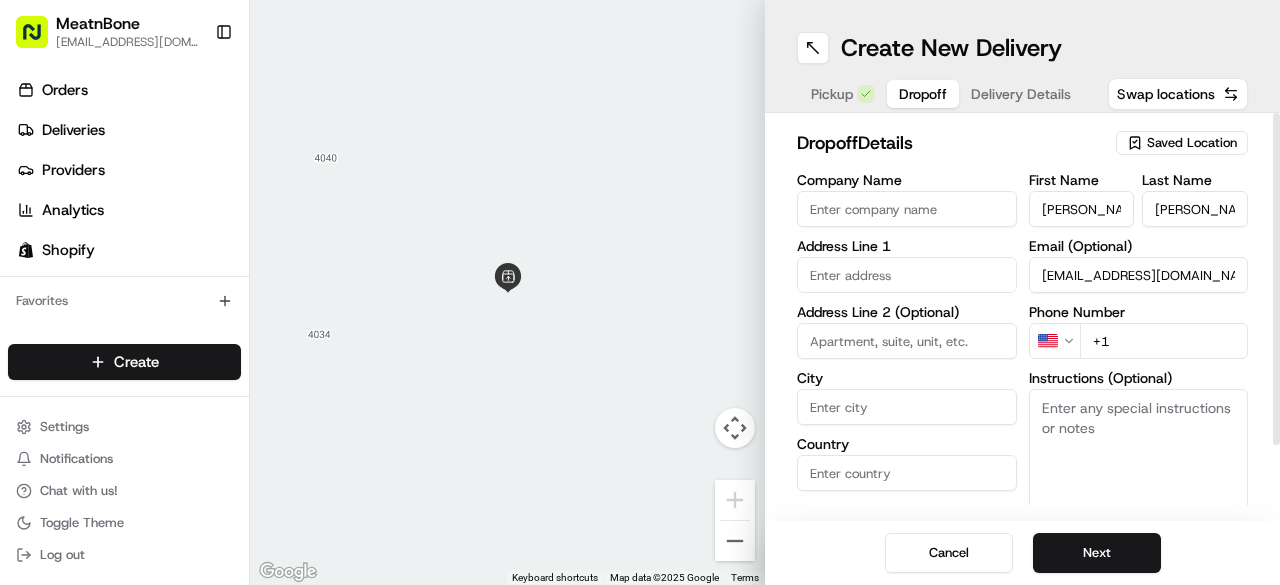 click on "+1" at bounding box center [1164, 341] 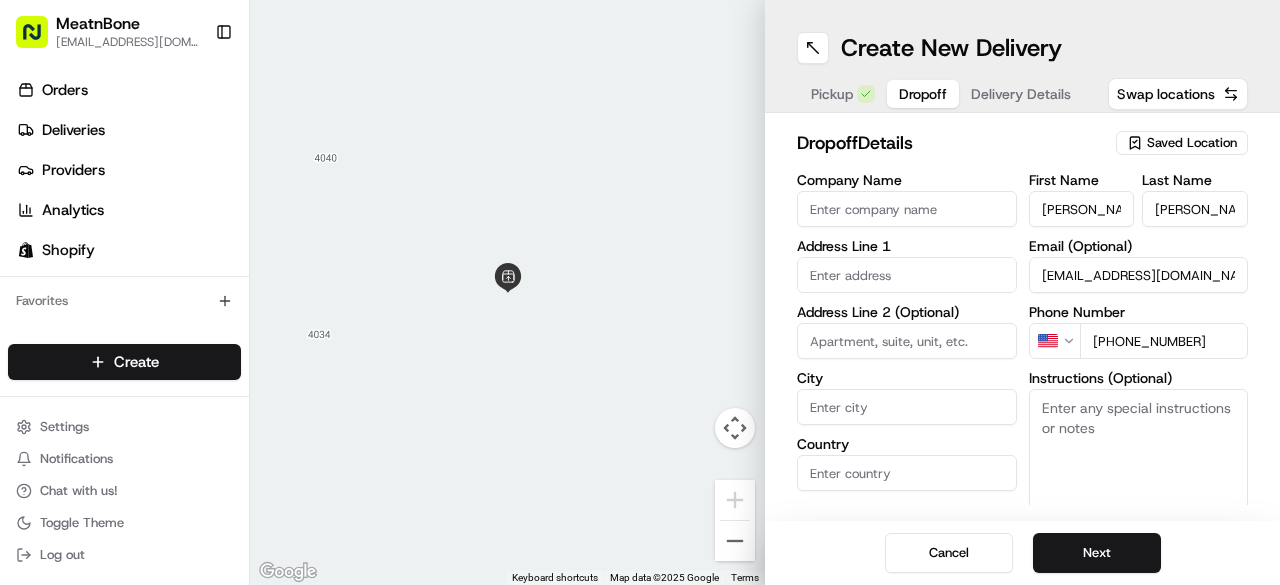 type on "[PHONE_NUMBER]" 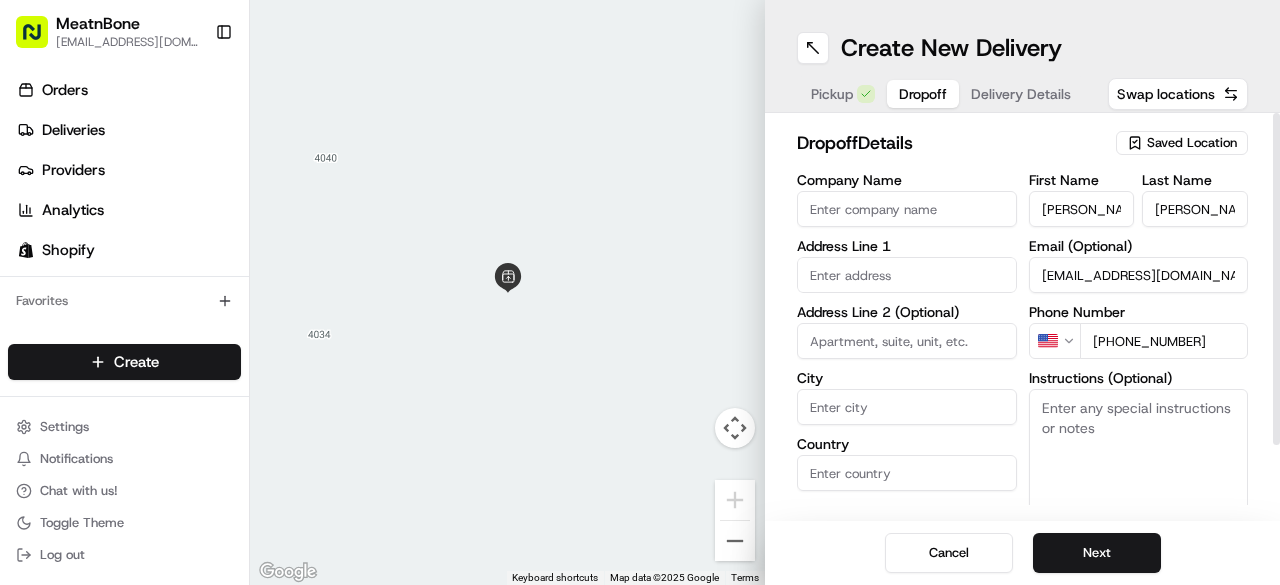 click at bounding box center [907, 341] 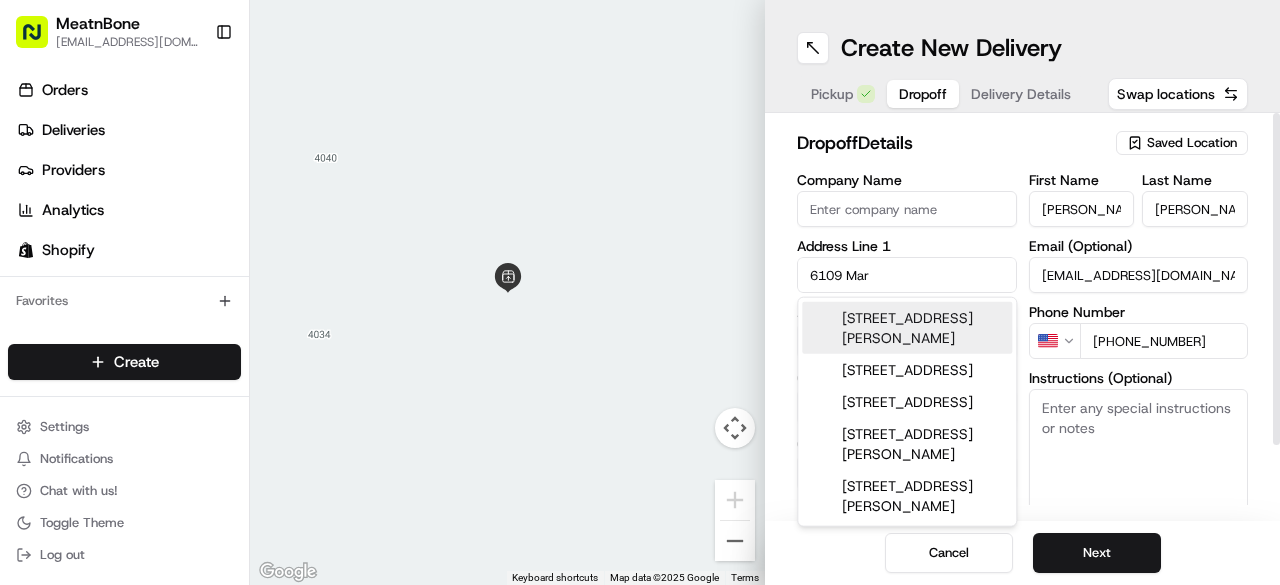 click on "[STREET_ADDRESS][PERSON_NAME]" at bounding box center [907, 328] 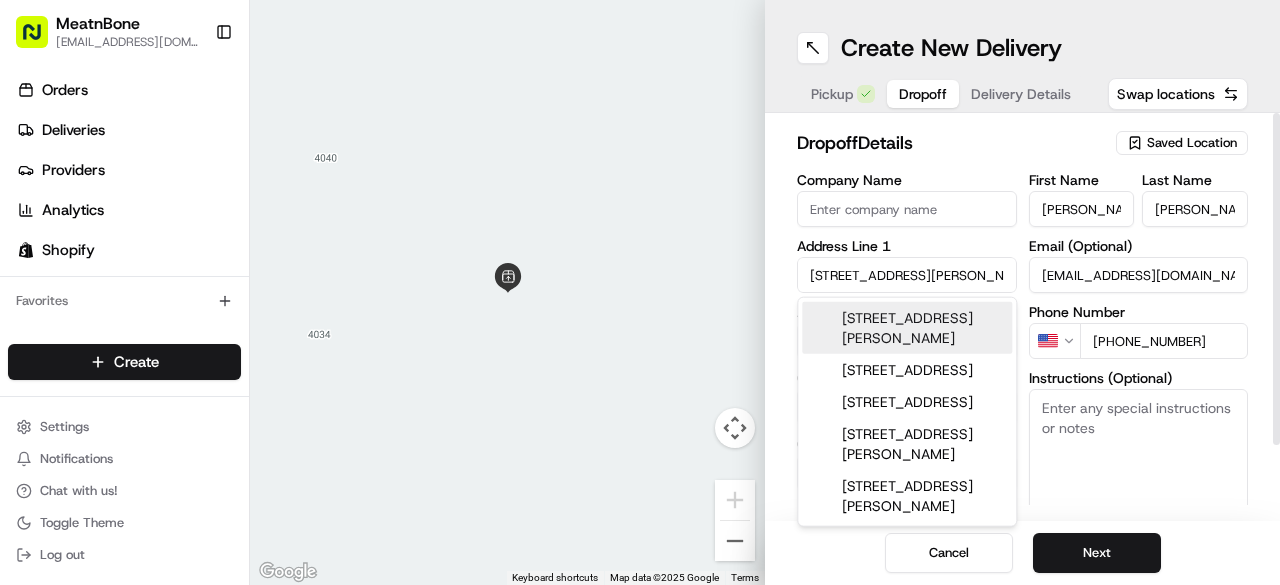 type on "[STREET_ADDRESS][PERSON_NAME]" 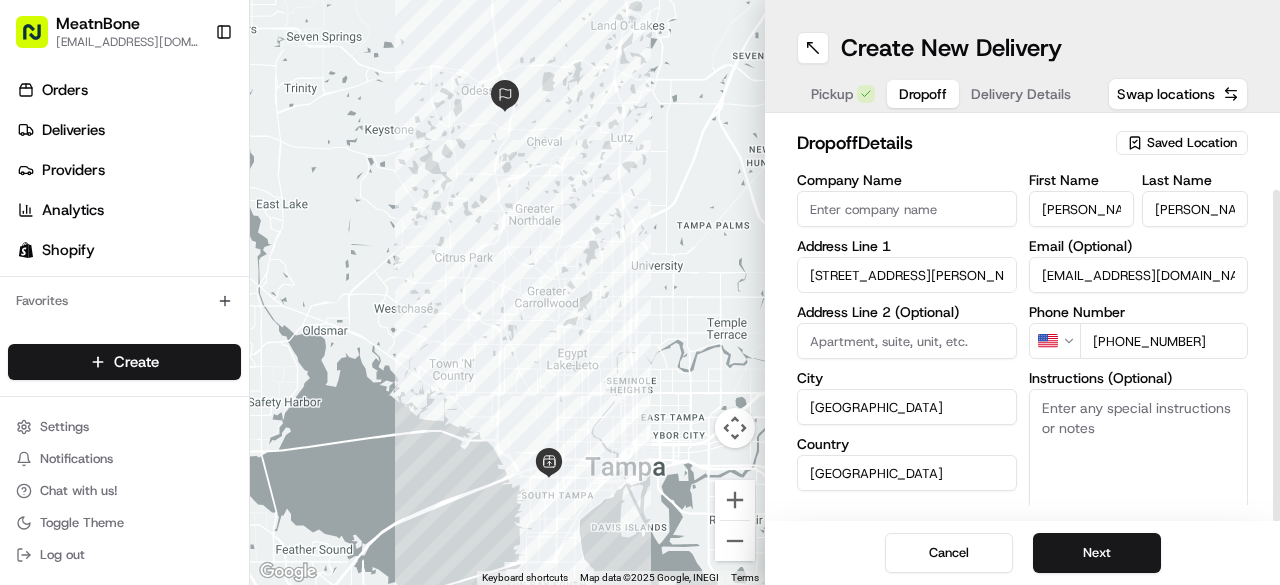scroll, scrollTop: 87, scrollLeft: 0, axis: vertical 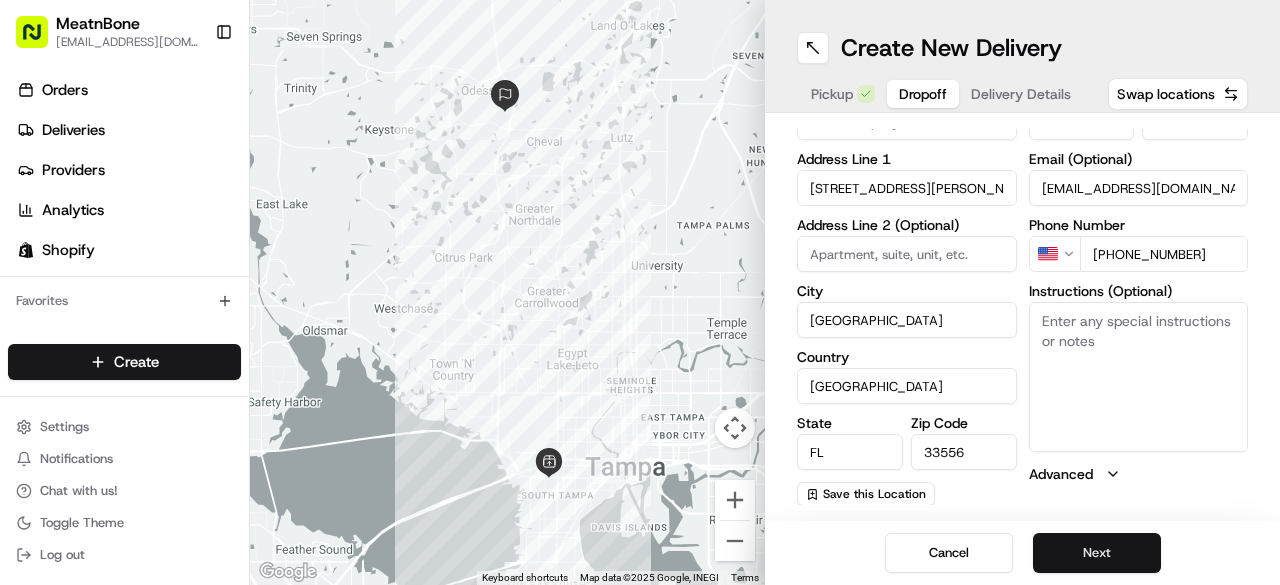 click on "Next" at bounding box center [1097, 553] 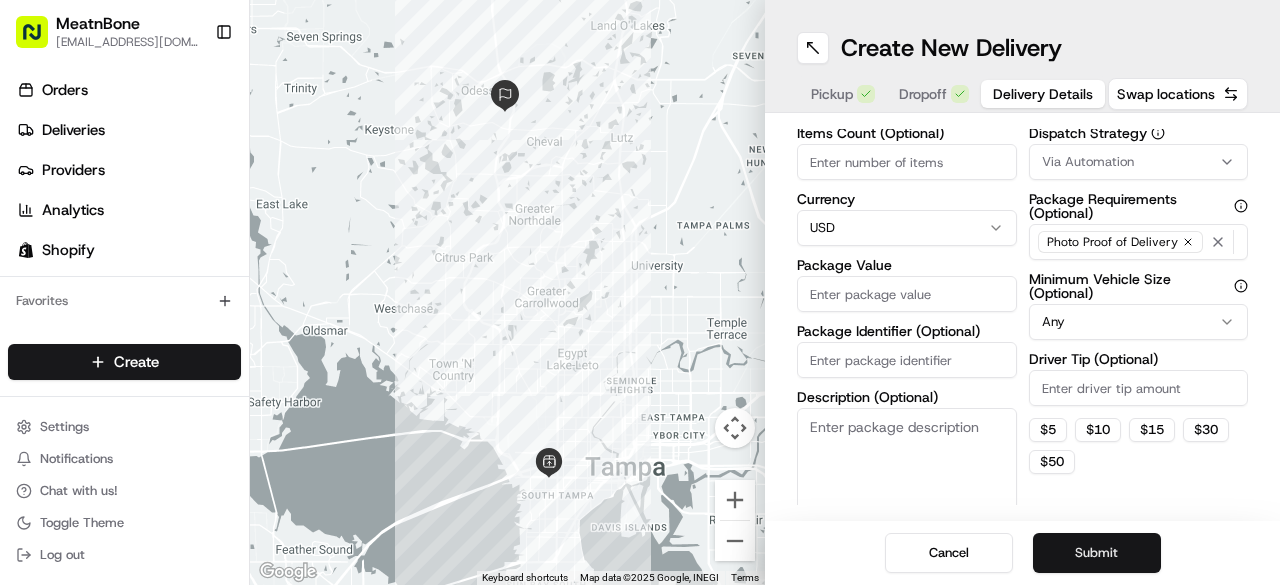 click on "Submit" at bounding box center (1097, 553) 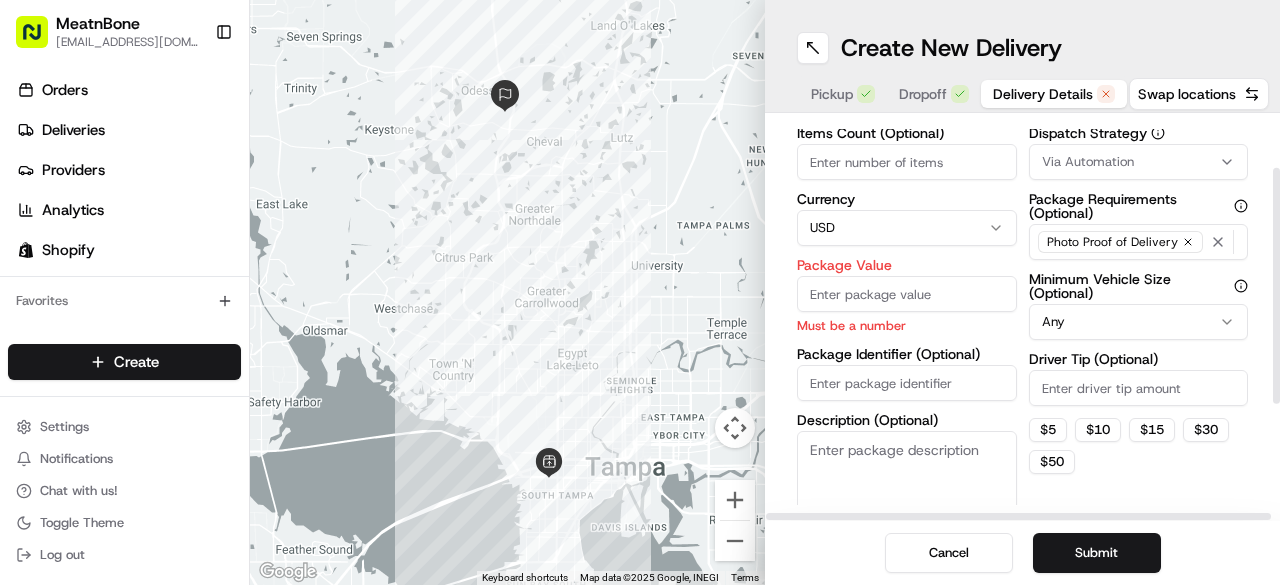 click on "Package Value" at bounding box center (907, 294) 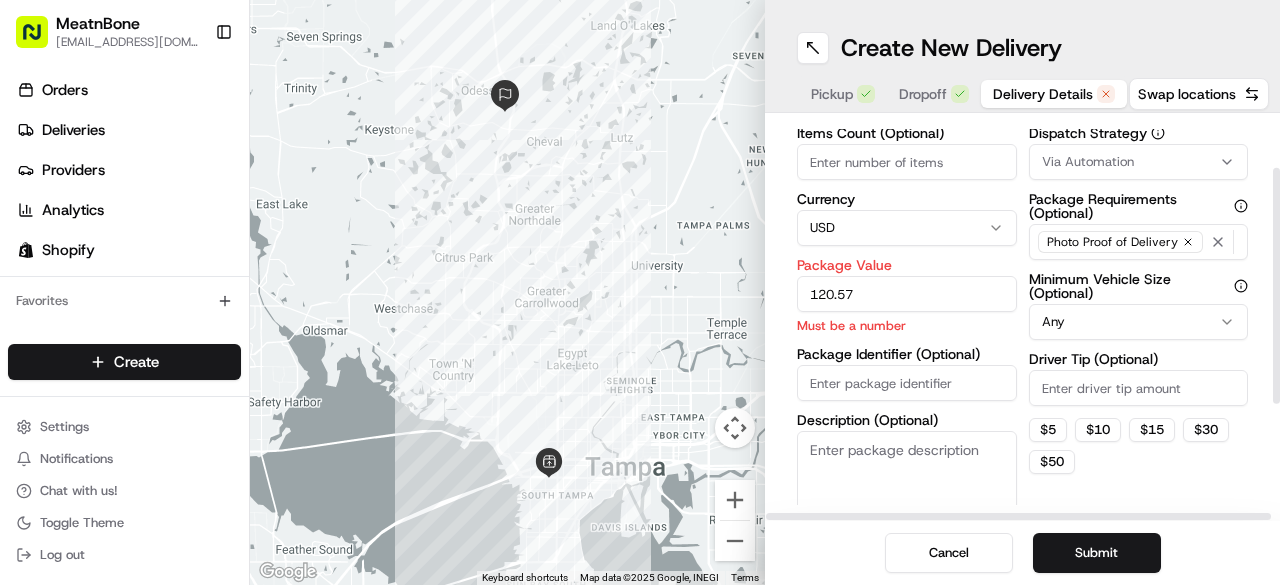 type on "120.57" 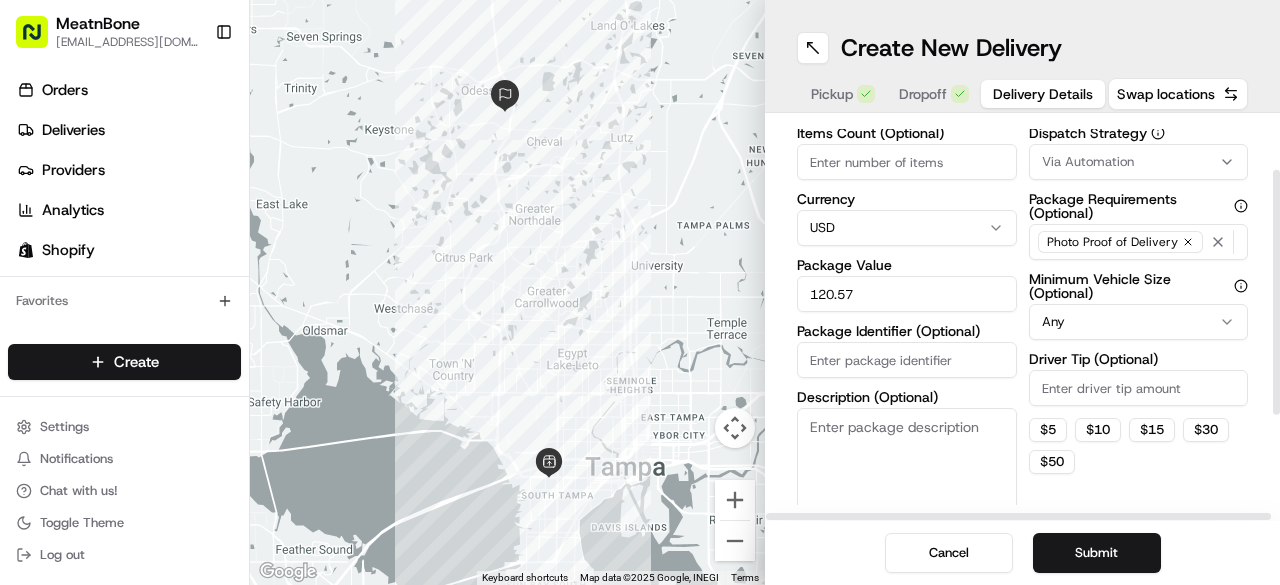 click on "Description (Optional)" at bounding box center (907, 464) 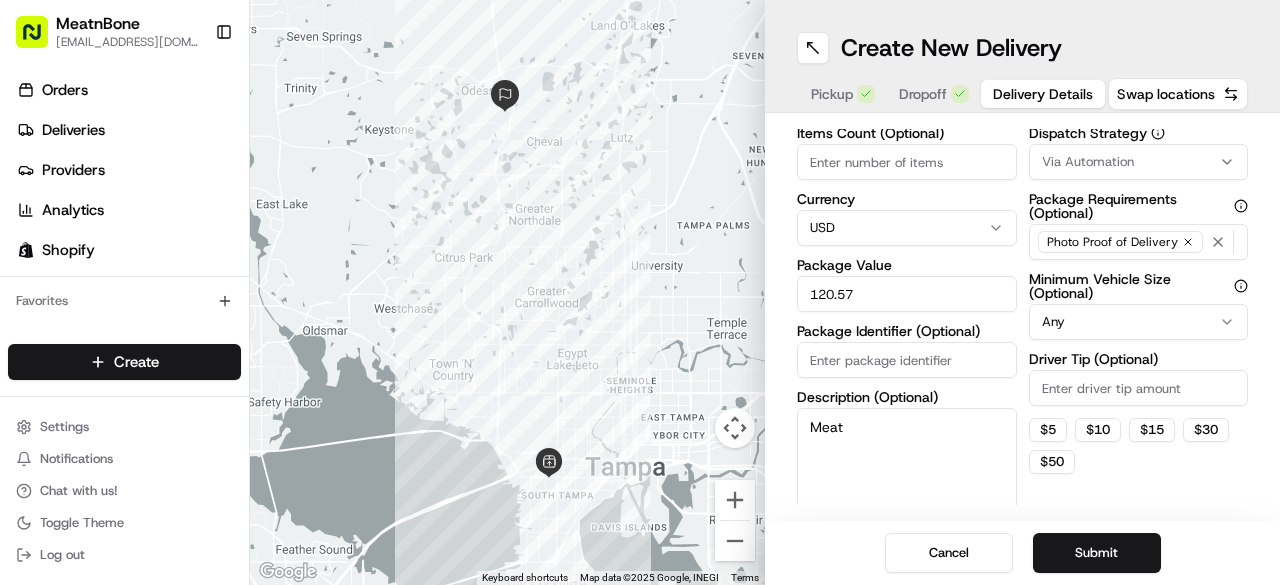 type on "Meat" 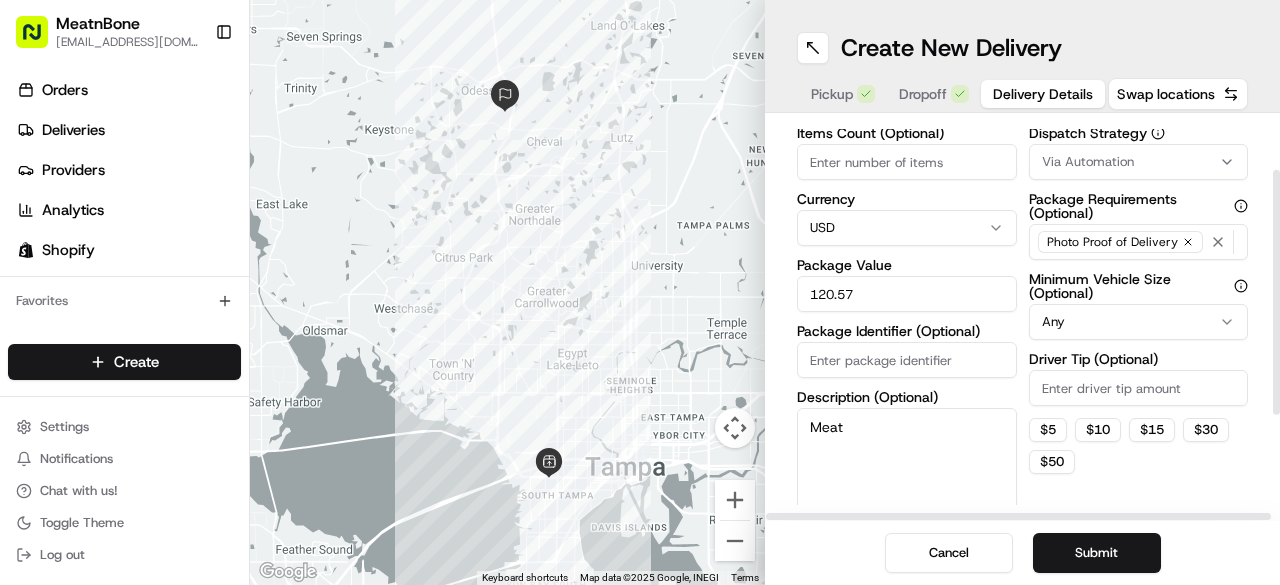 click on "Package Identifier (Optional)" at bounding box center [907, 360] 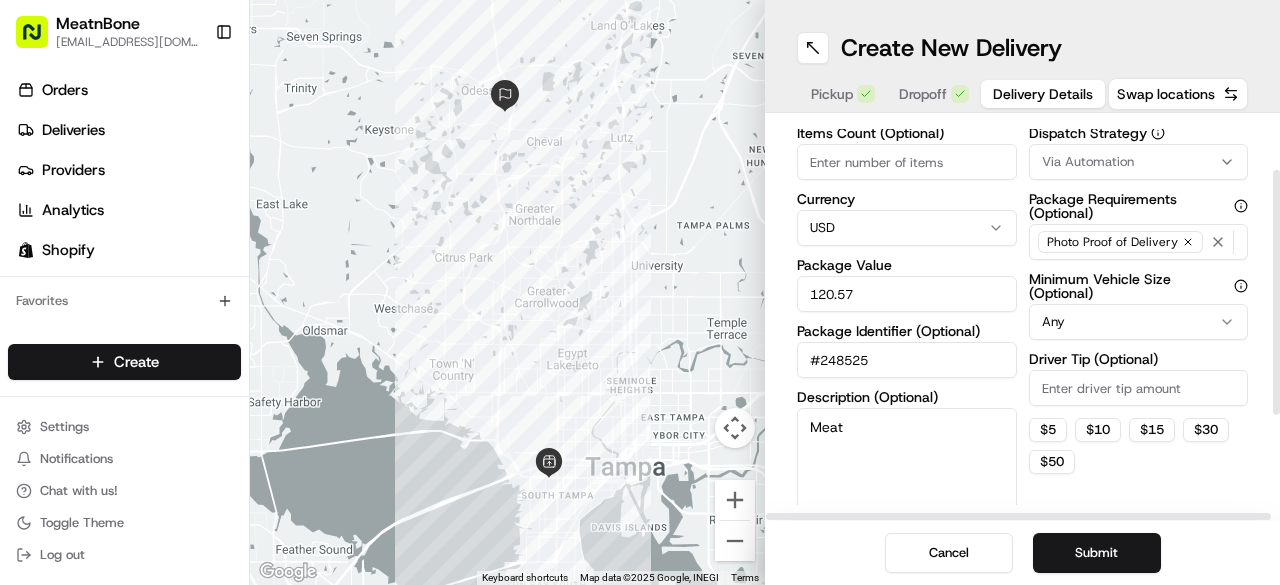 type on "#248525" 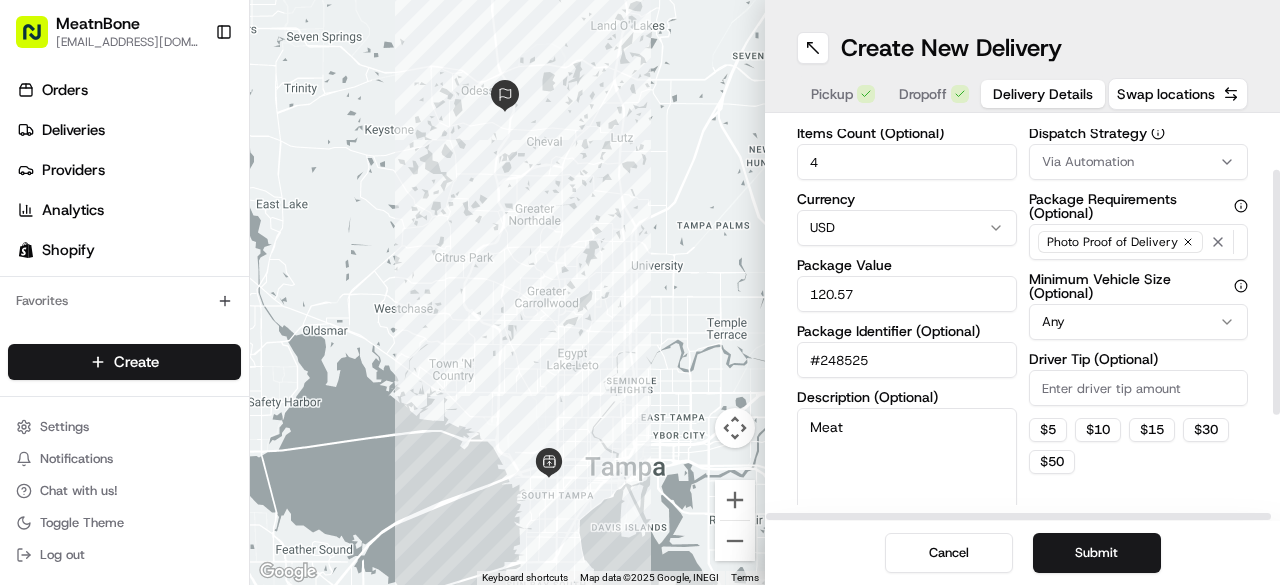type on "4" 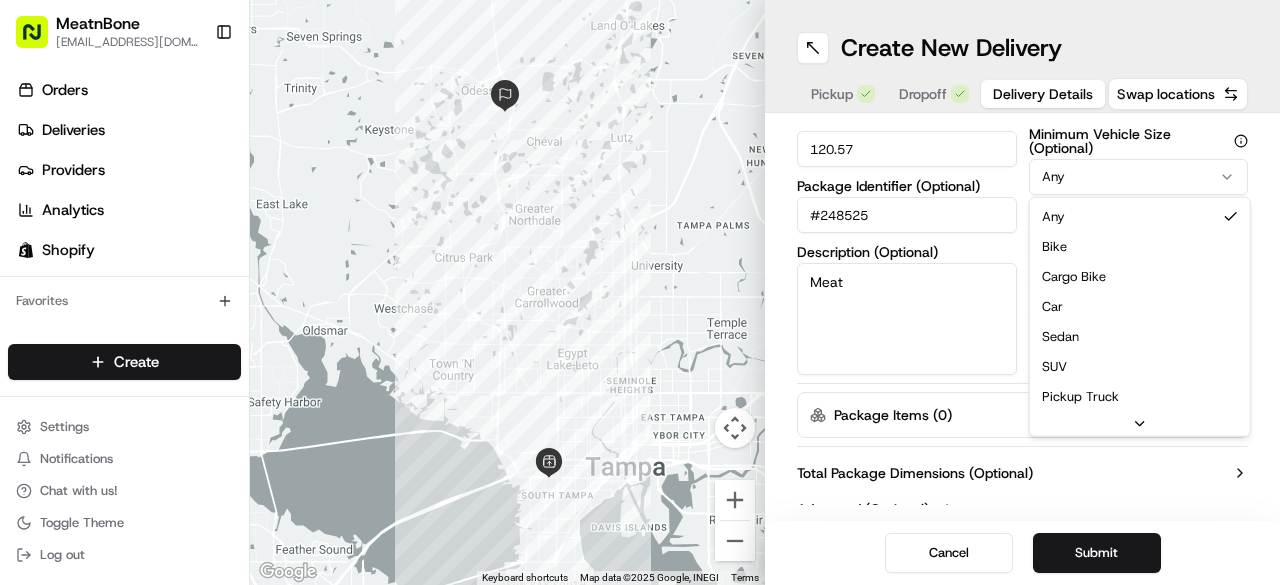 scroll, scrollTop: 234, scrollLeft: 0, axis: vertical 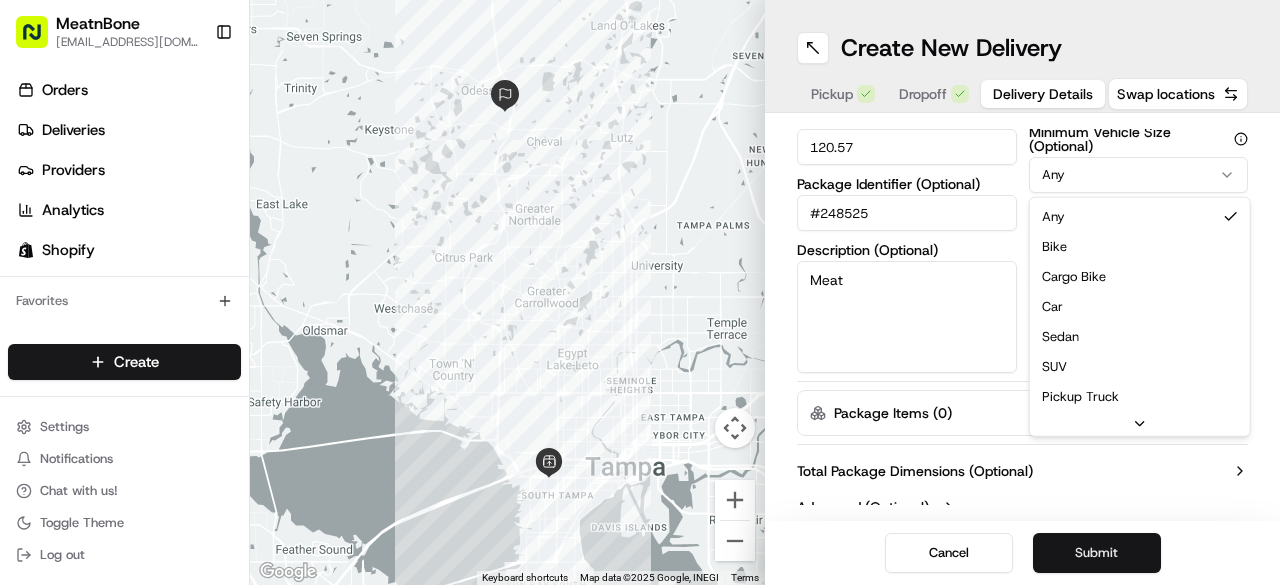 click on "Submit" at bounding box center (1097, 553) 